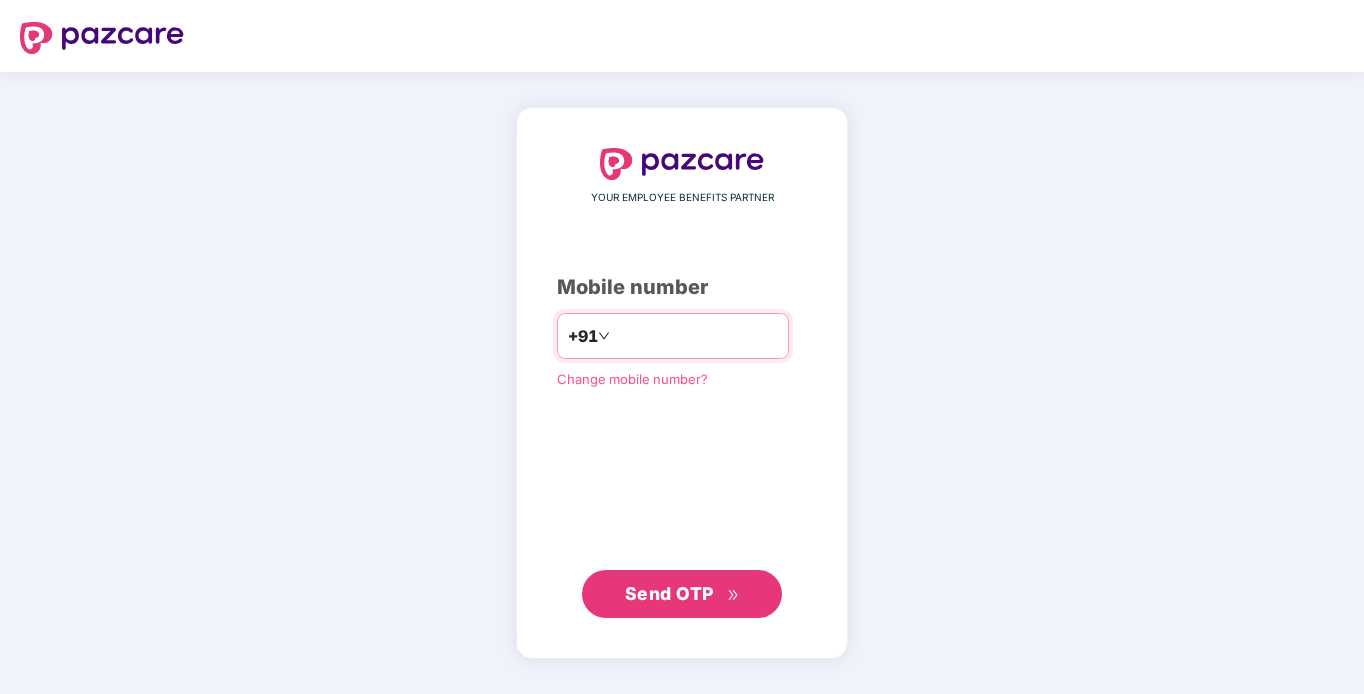 type on "*" 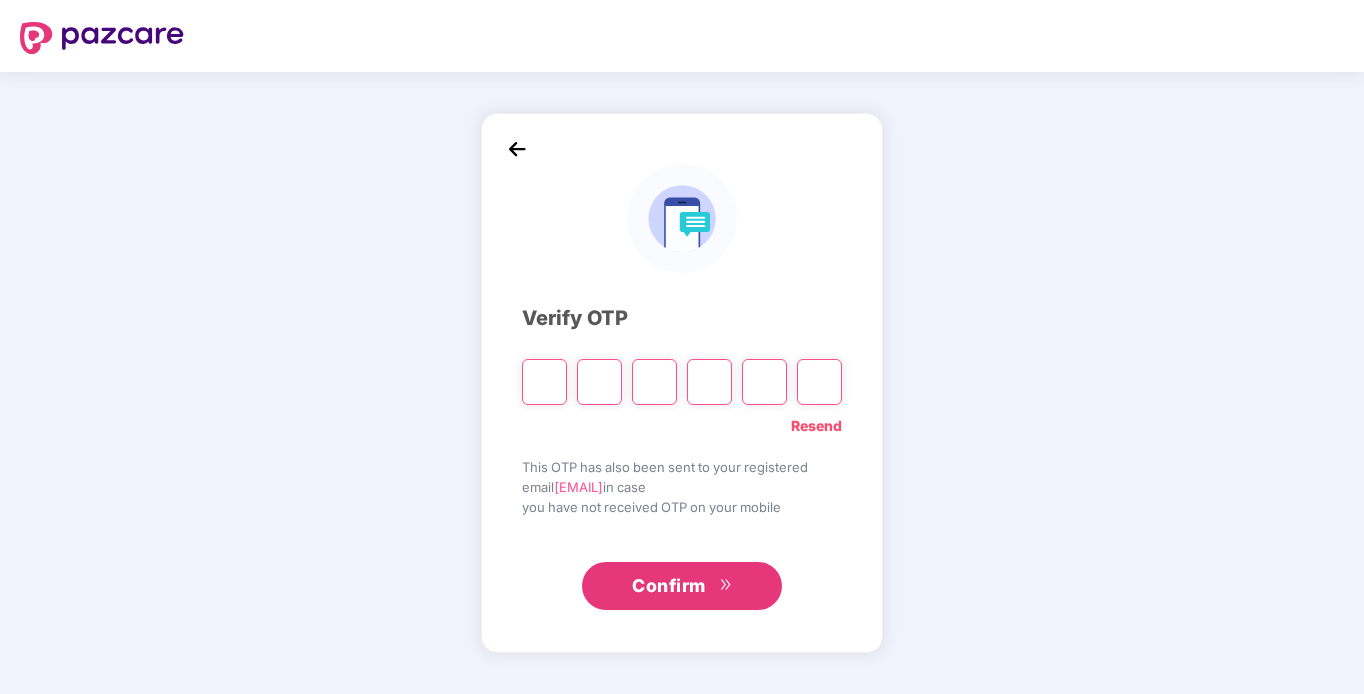 type on "*" 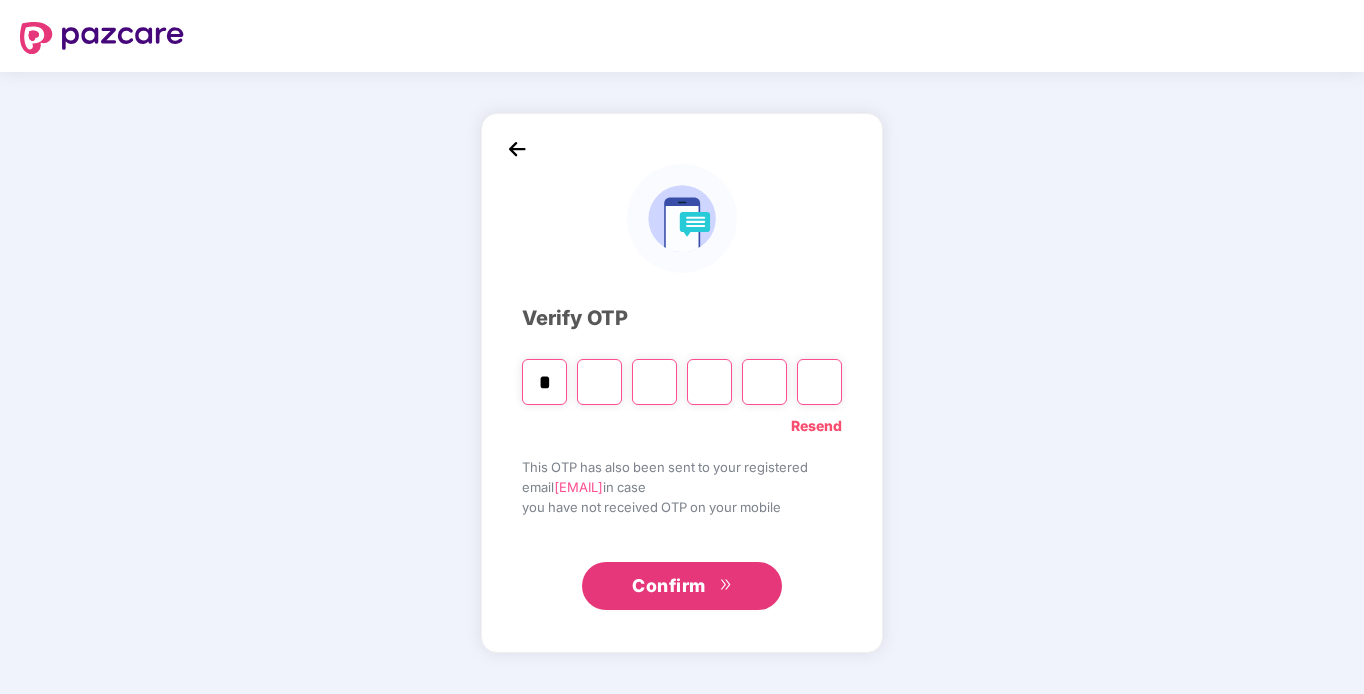 type on "*" 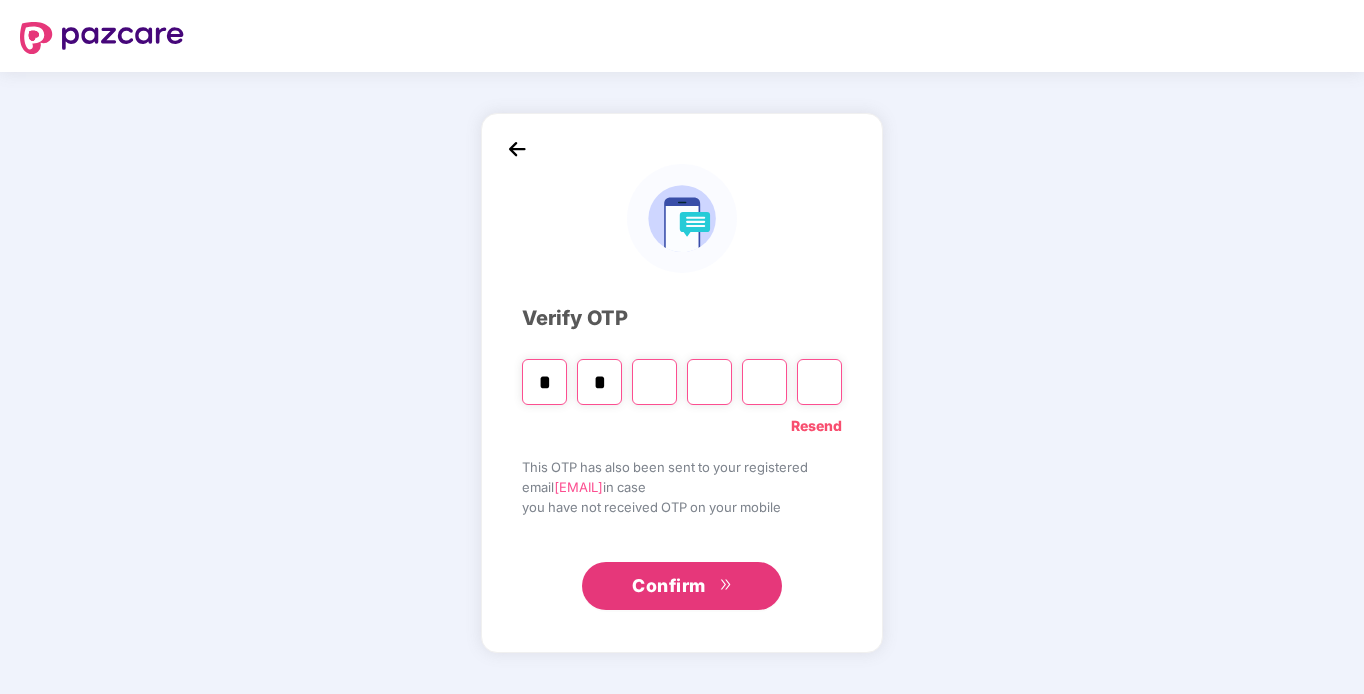 type on "*" 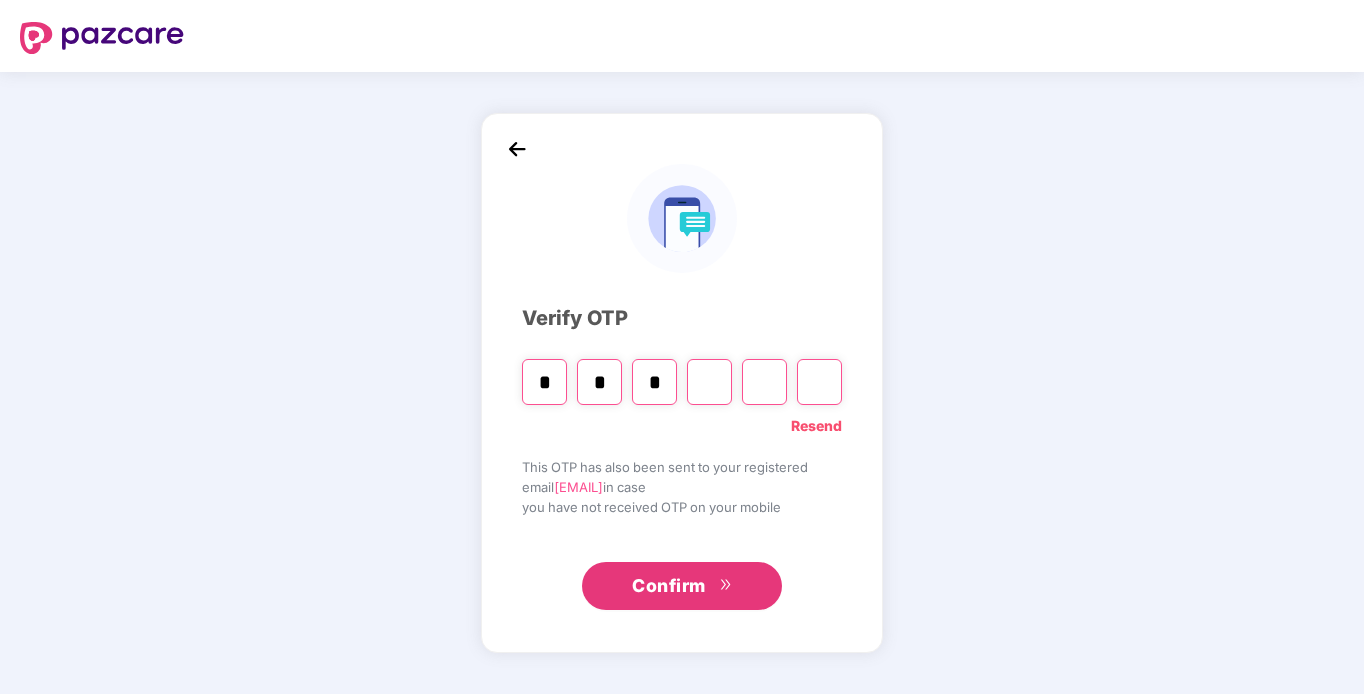 type on "*" 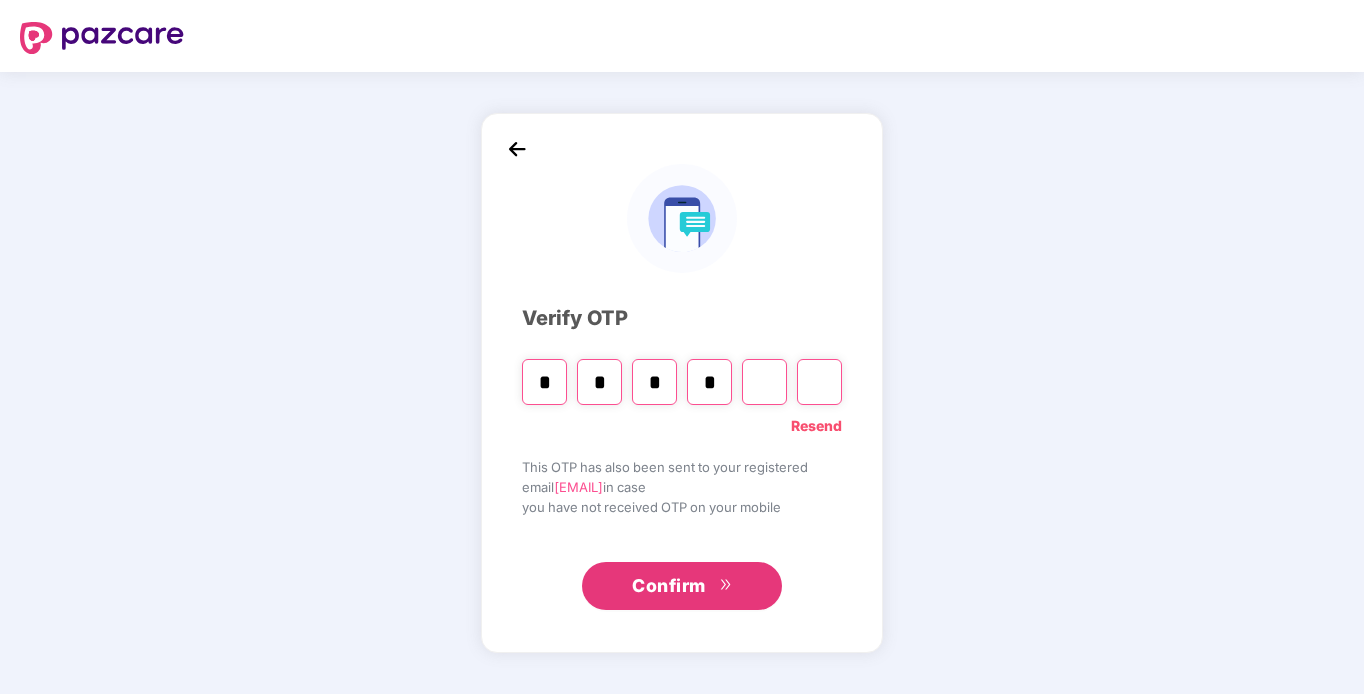 type on "*" 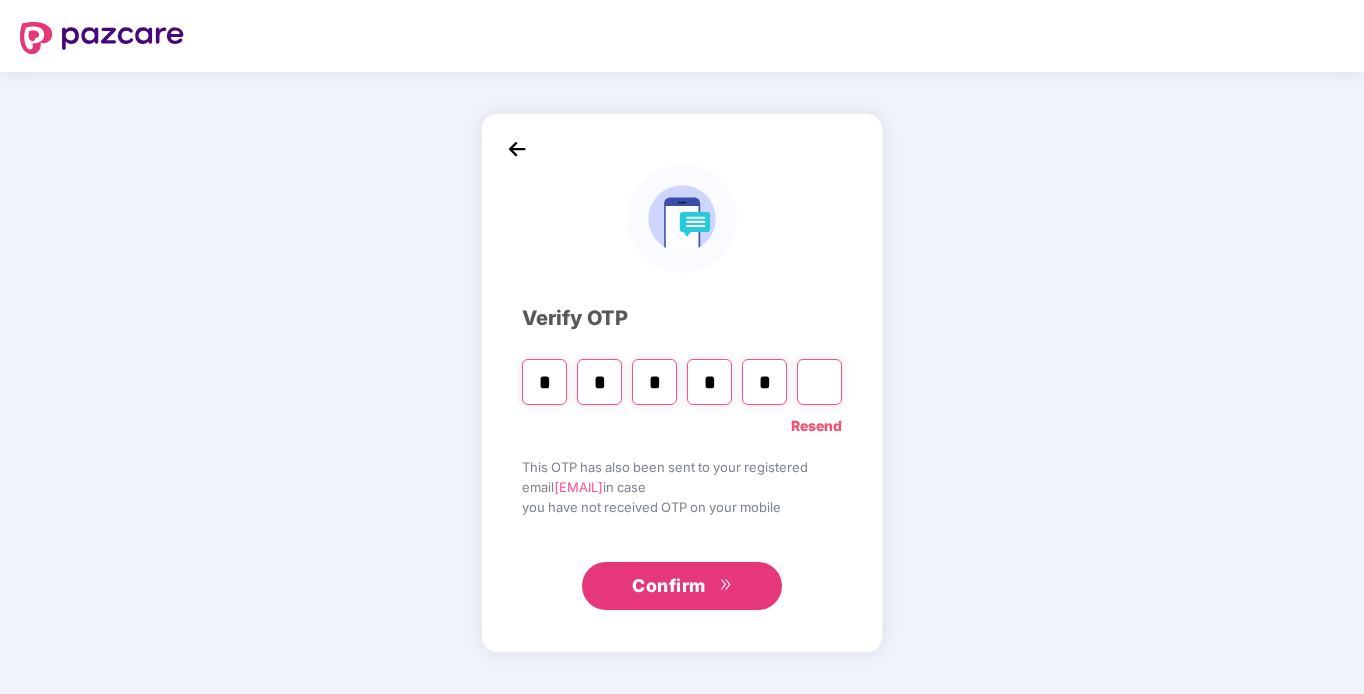 type on "*" 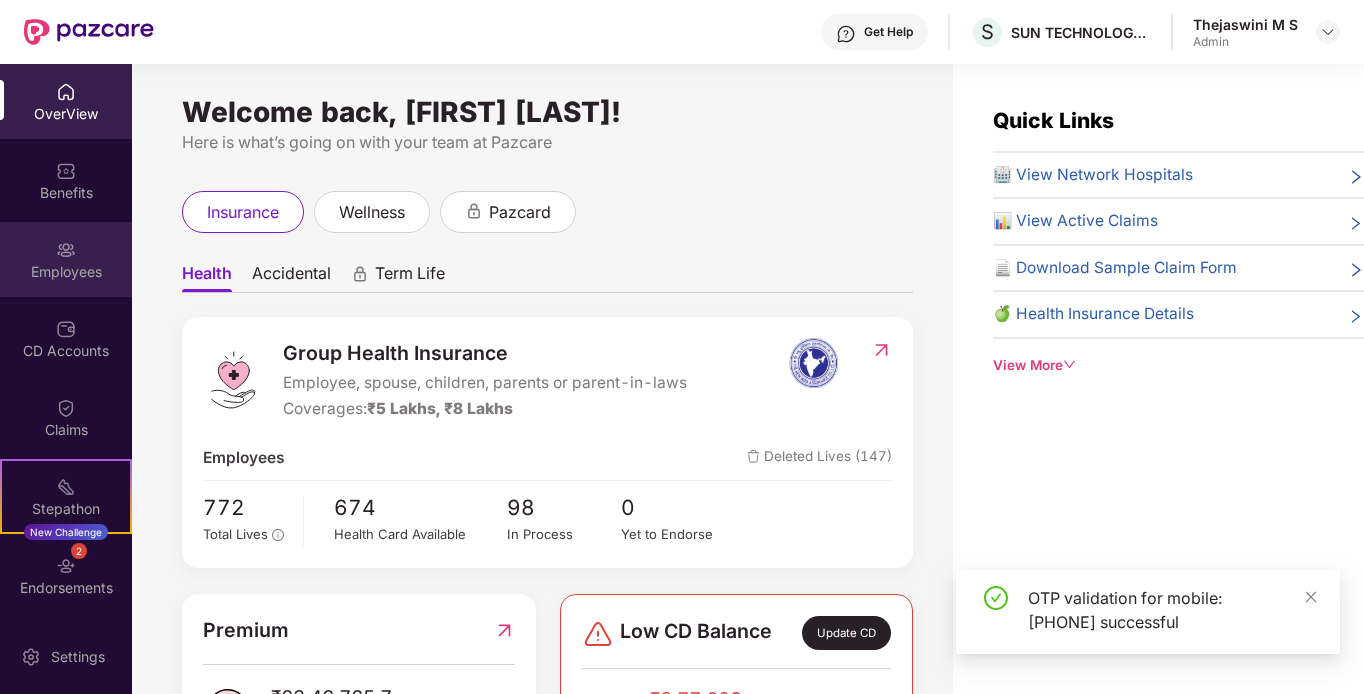 click on "Employees" at bounding box center [66, 272] 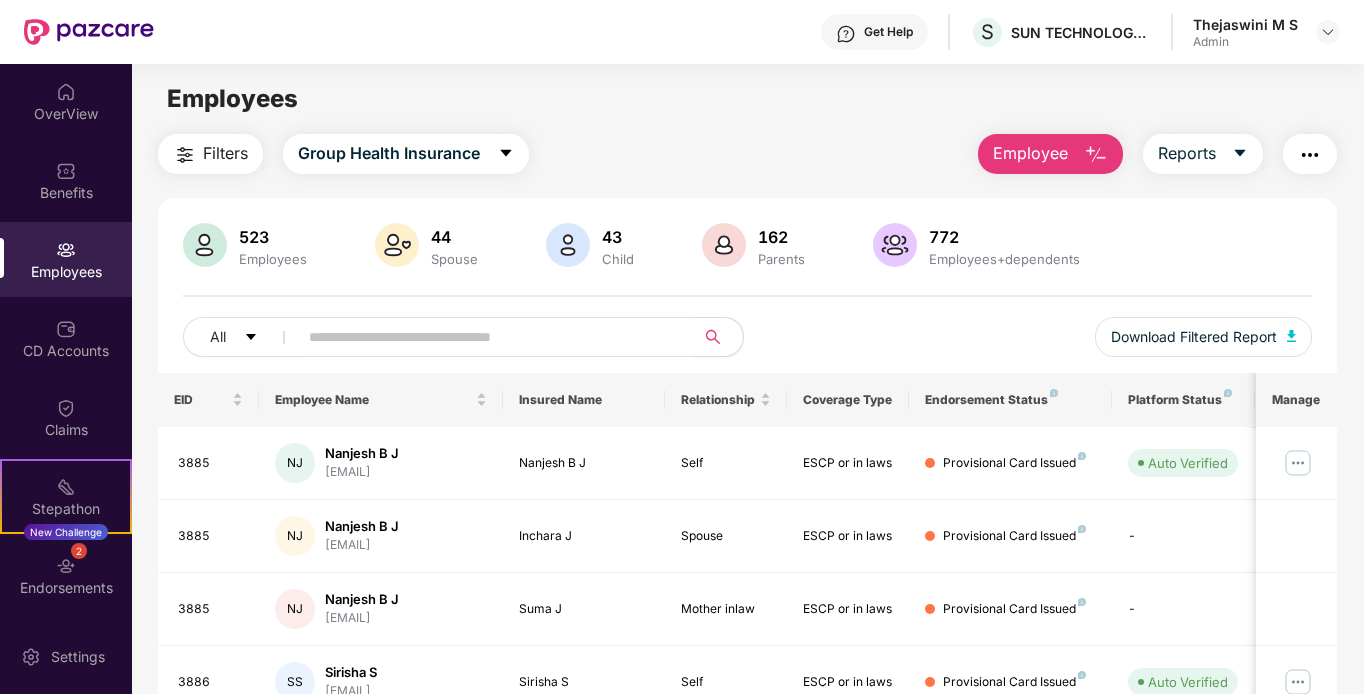 click on "Employee" at bounding box center [1030, 153] 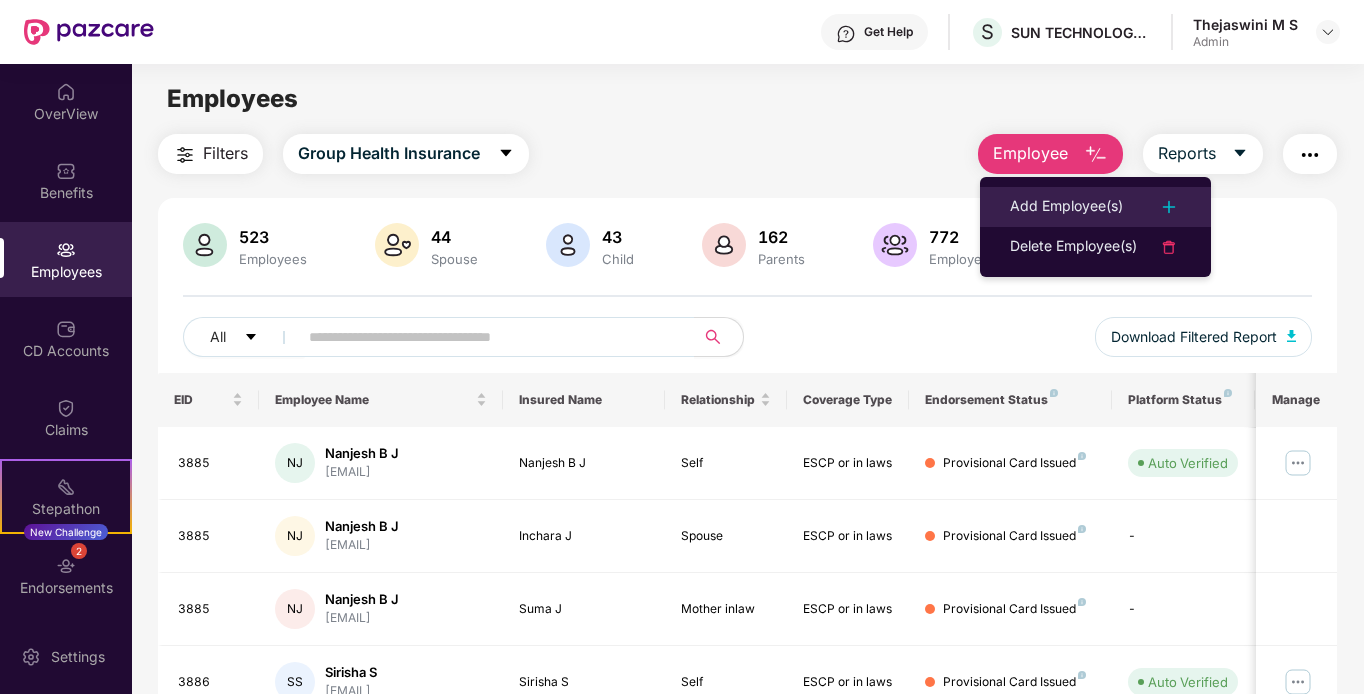 click on "Add Employee(s)" at bounding box center [1066, 207] 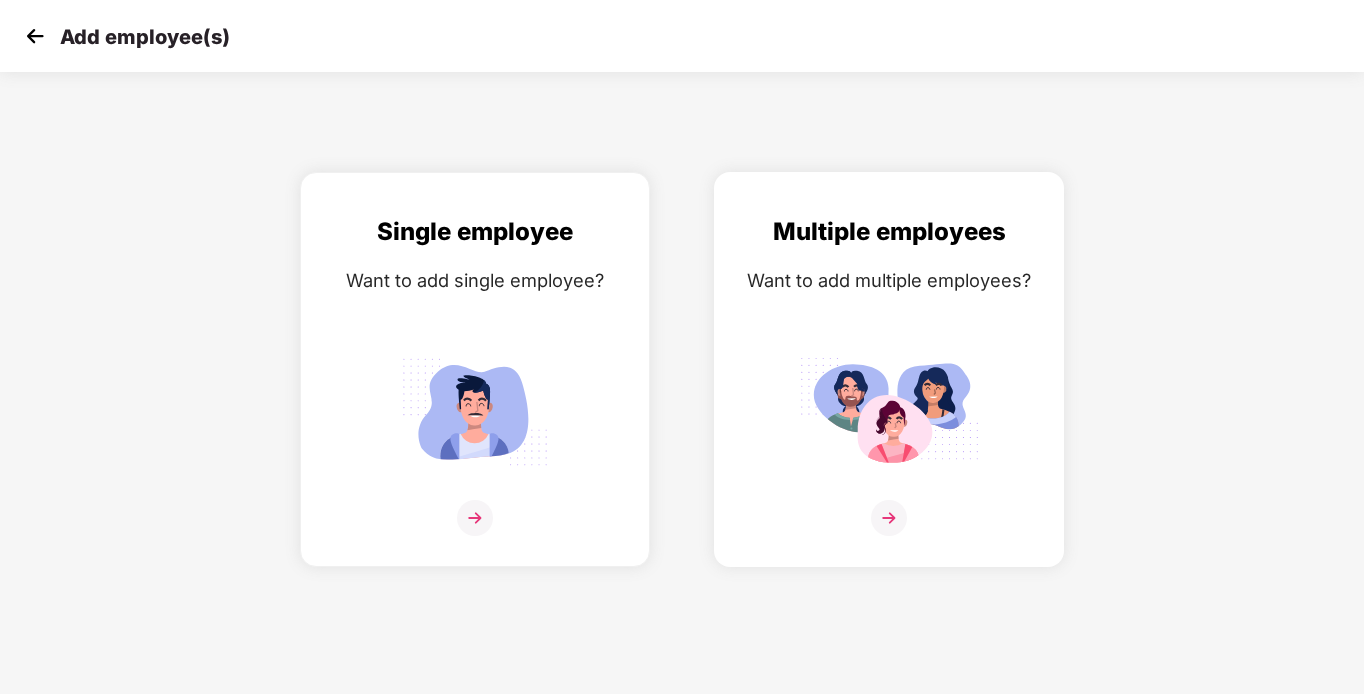 click on "Multiple employees Want to add multiple employees?" at bounding box center [889, 387] 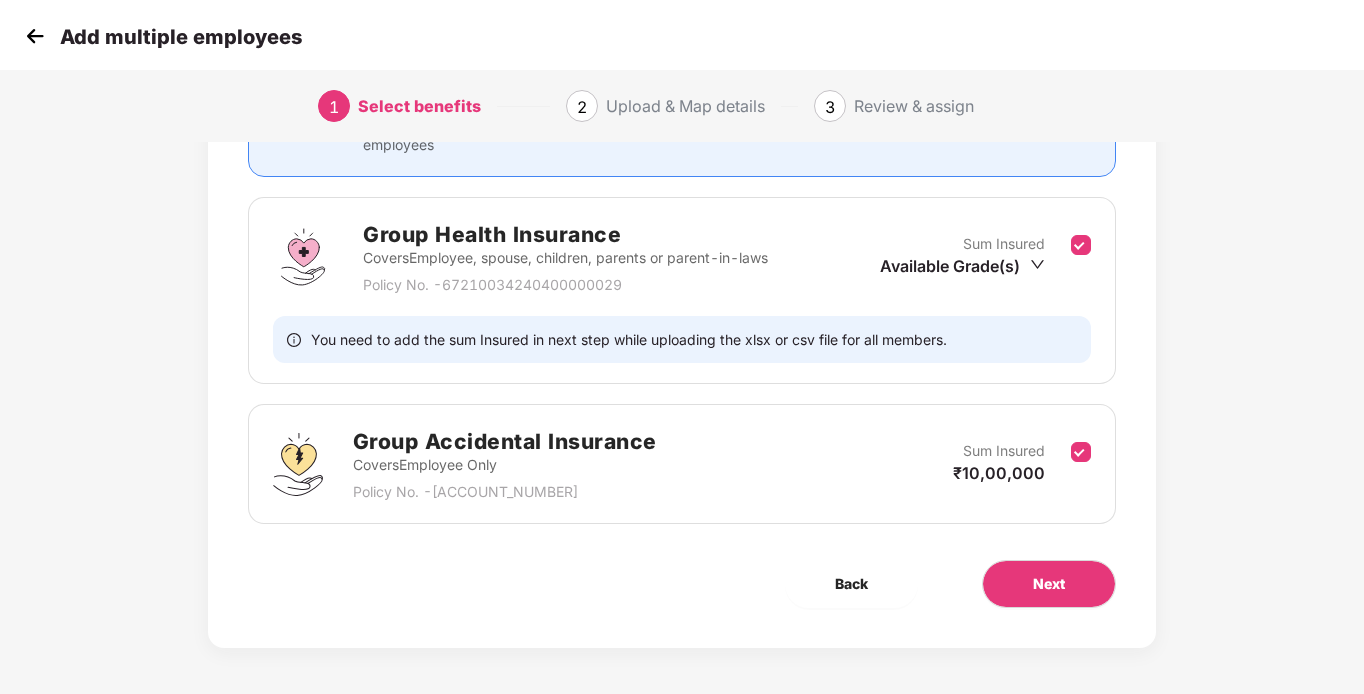 scroll, scrollTop: 252, scrollLeft: 0, axis: vertical 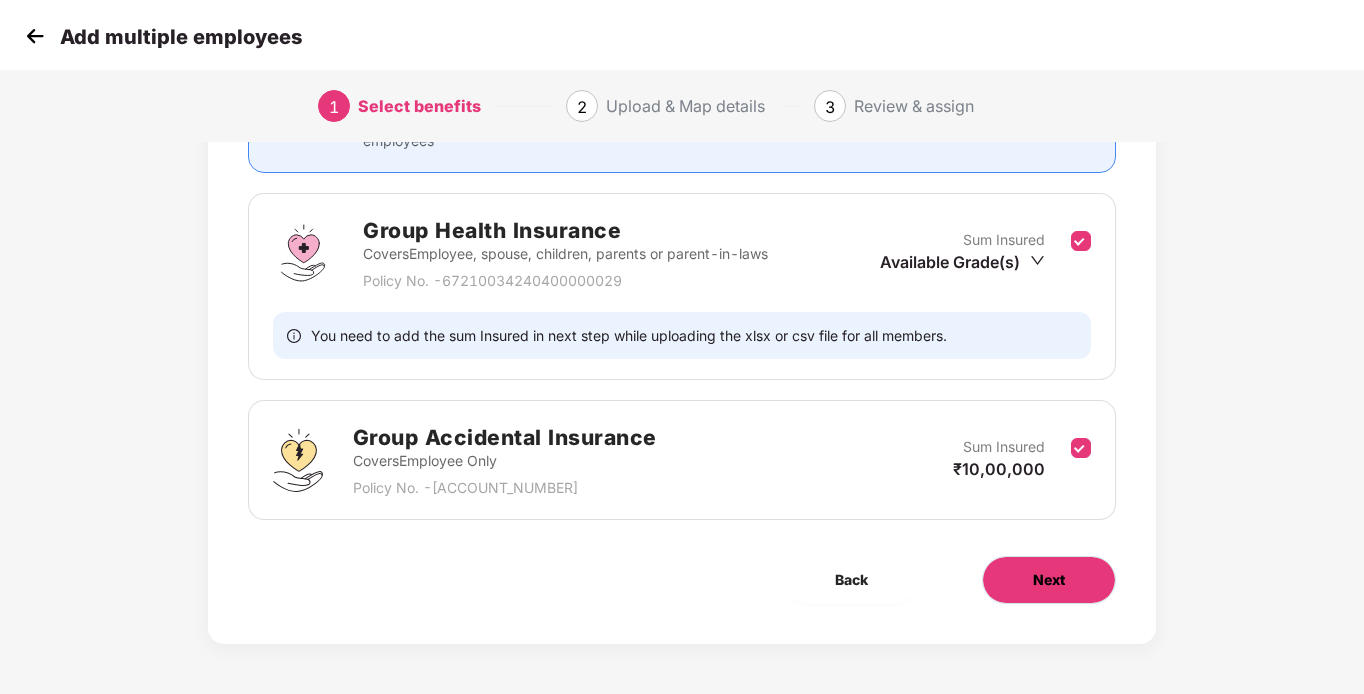 click on "Next" at bounding box center (1049, 580) 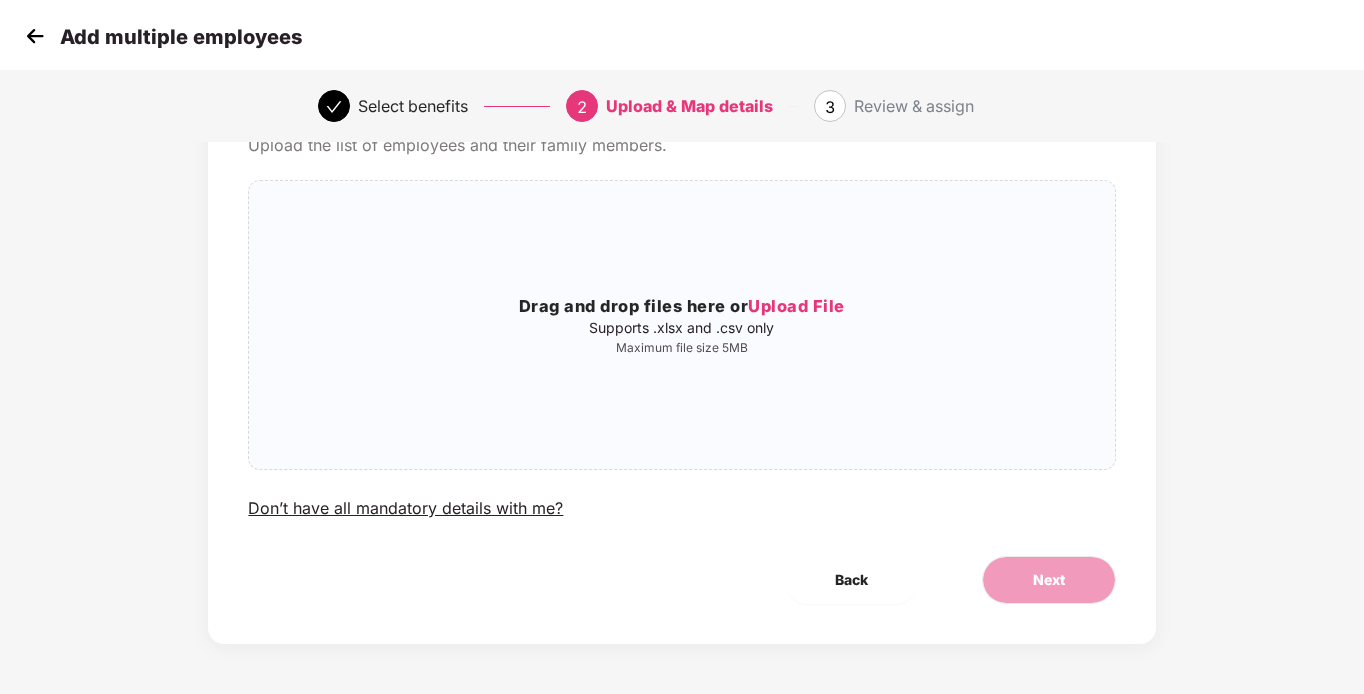 scroll, scrollTop: 0, scrollLeft: 0, axis: both 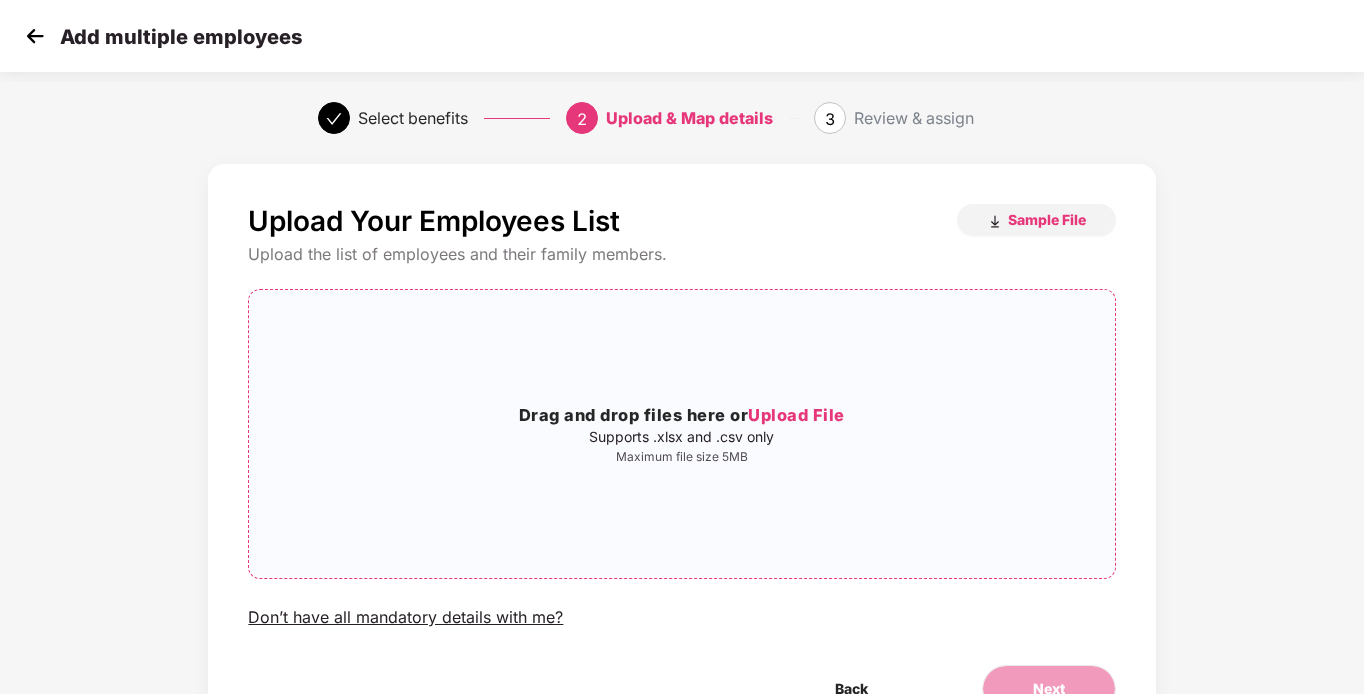 click on "Supports .xlsx and .csv only" at bounding box center (681, 437) 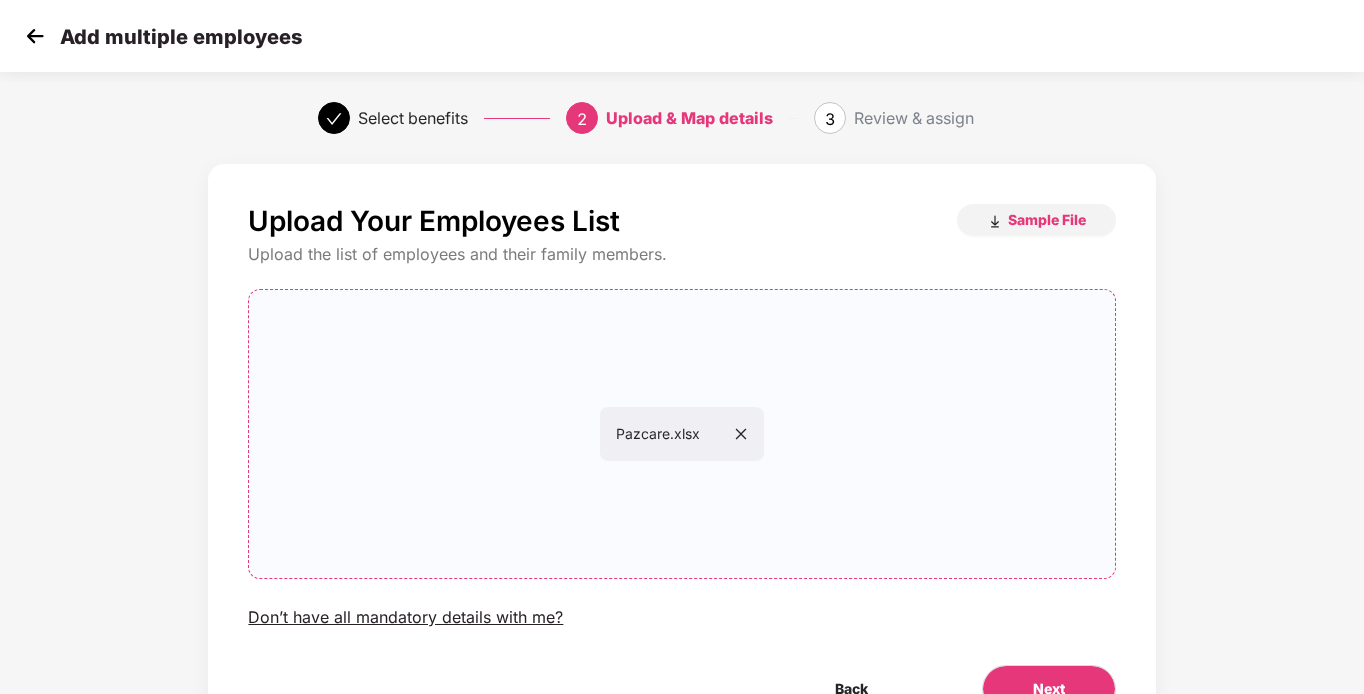 scroll, scrollTop: 109, scrollLeft: 0, axis: vertical 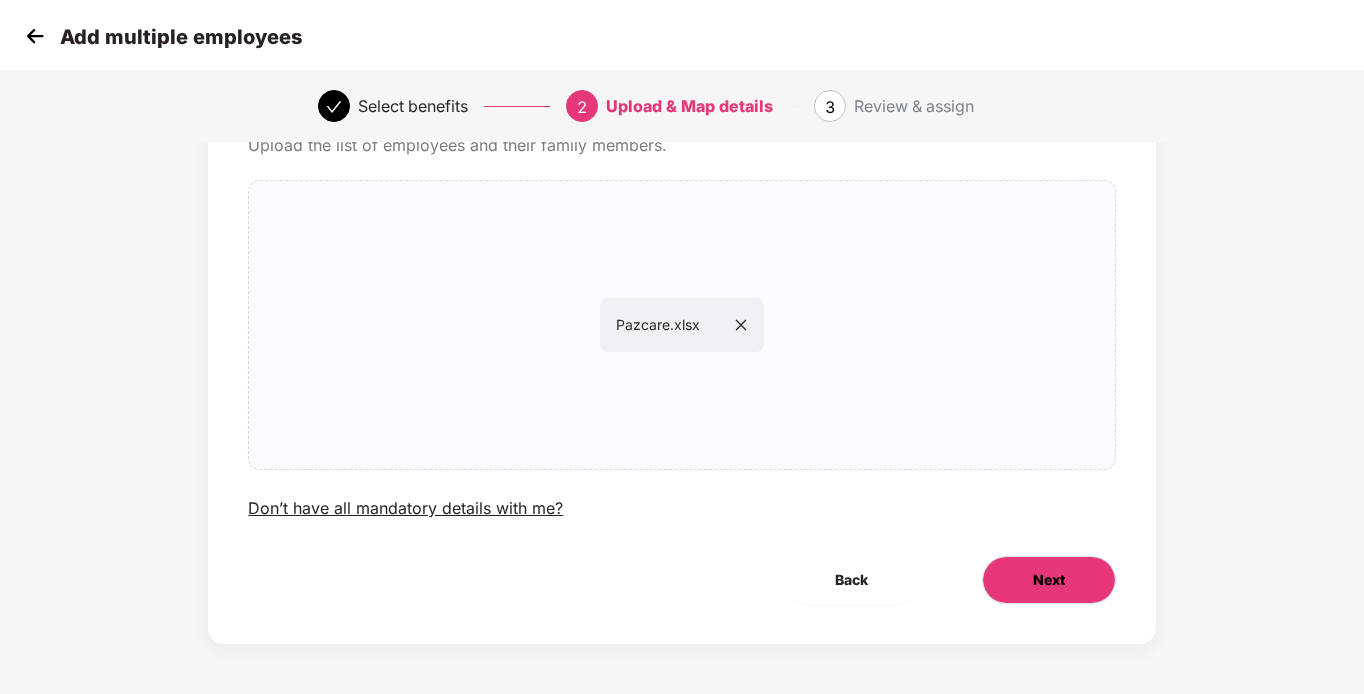 click on "Next" at bounding box center (1049, 580) 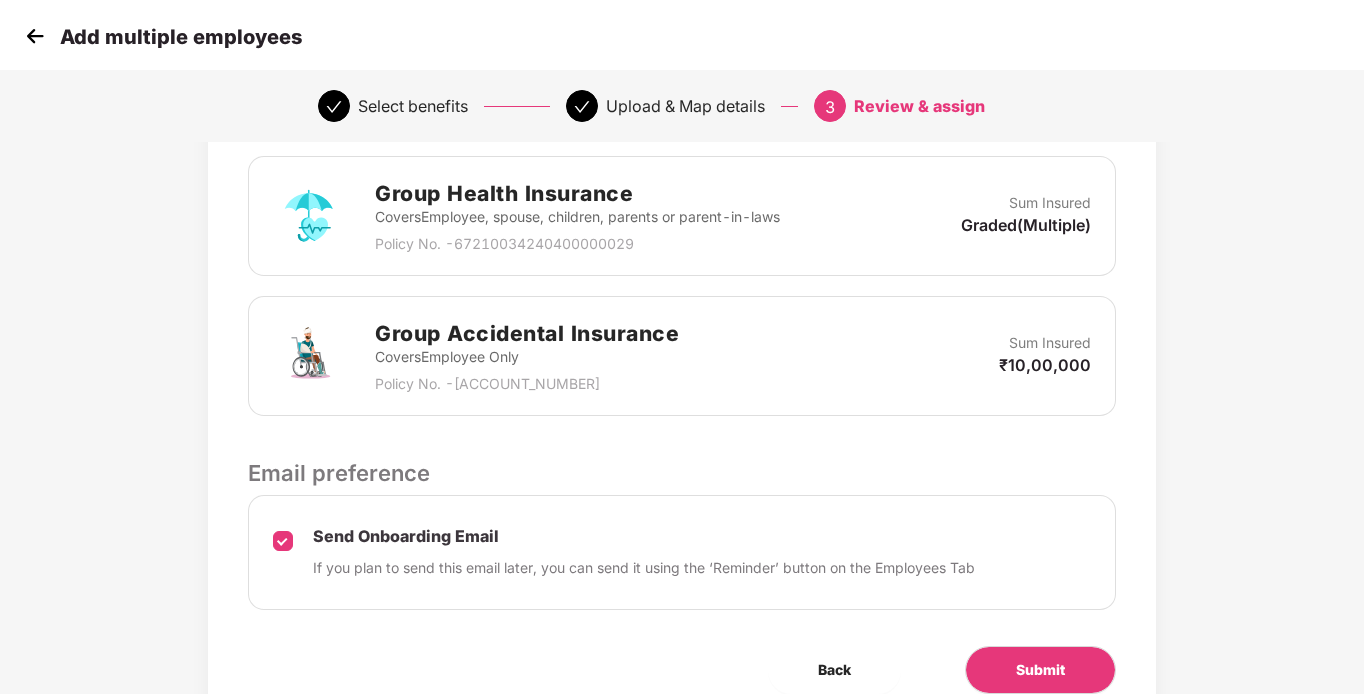 scroll, scrollTop: 583, scrollLeft: 0, axis: vertical 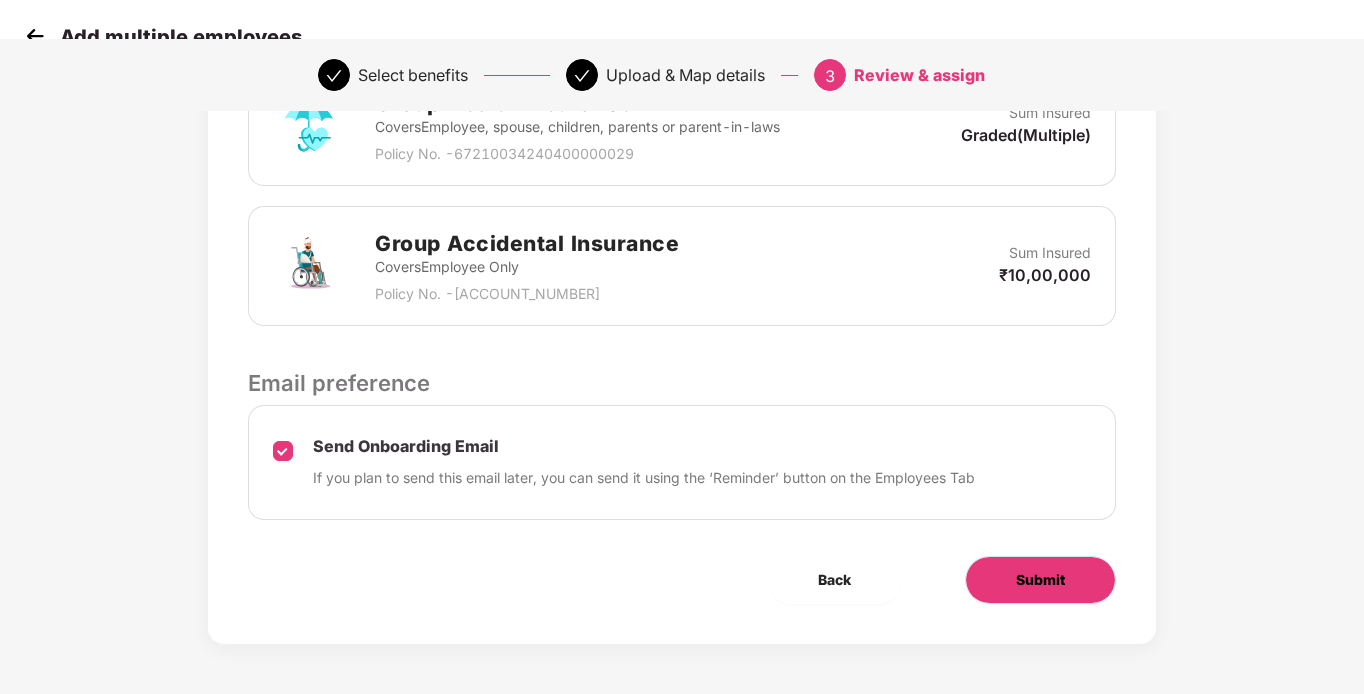 click on "Submit" at bounding box center [1040, 580] 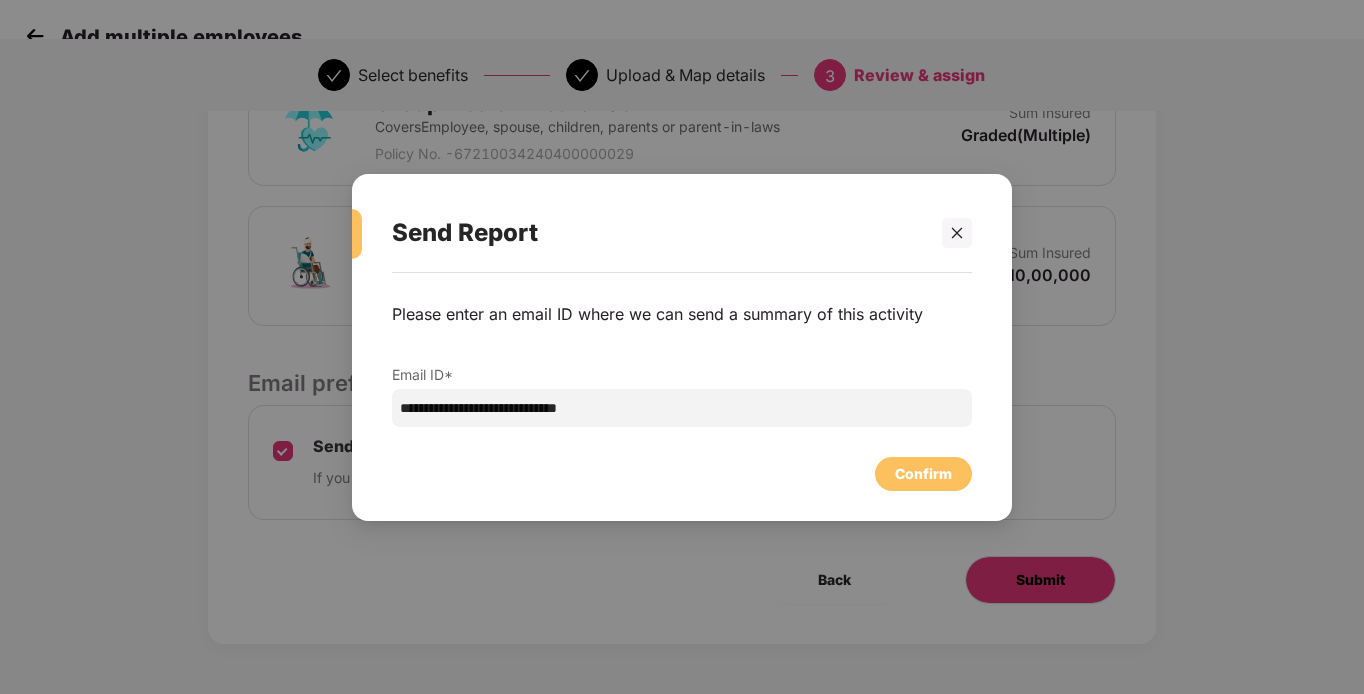 scroll, scrollTop: 0, scrollLeft: 0, axis: both 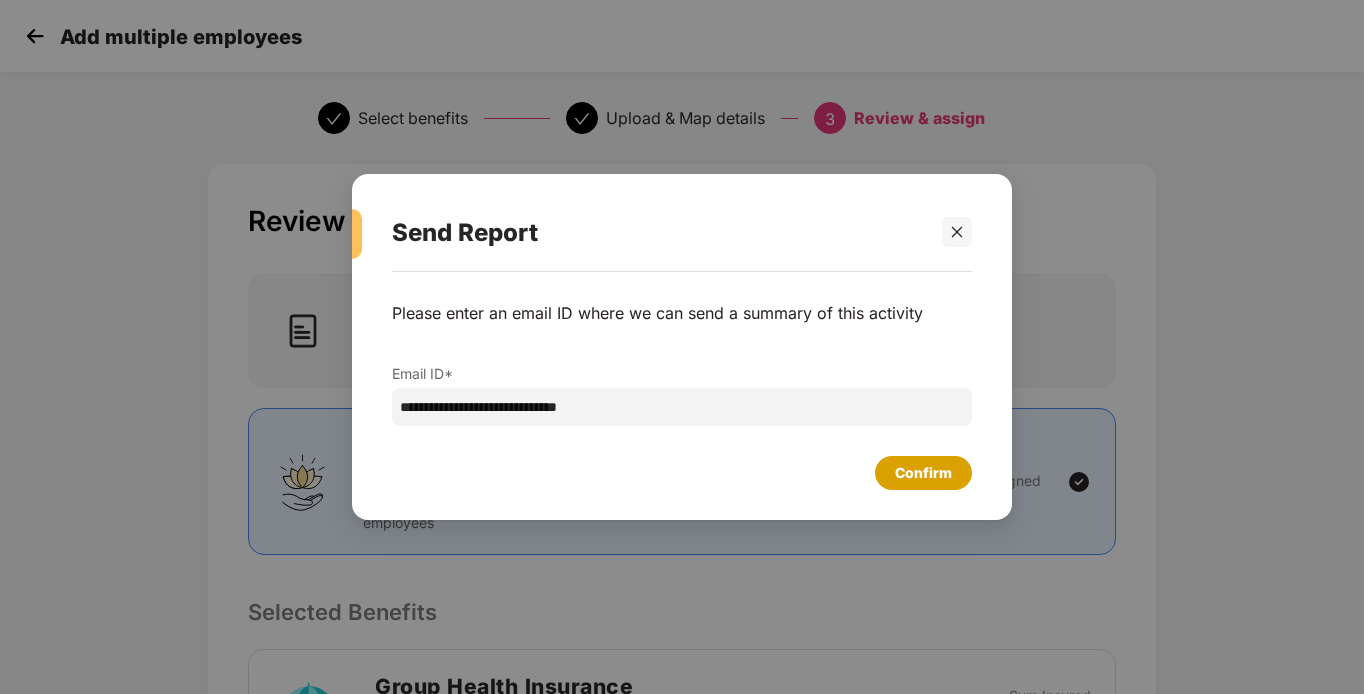 click on "Confirm" at bounding box center [923, 473] 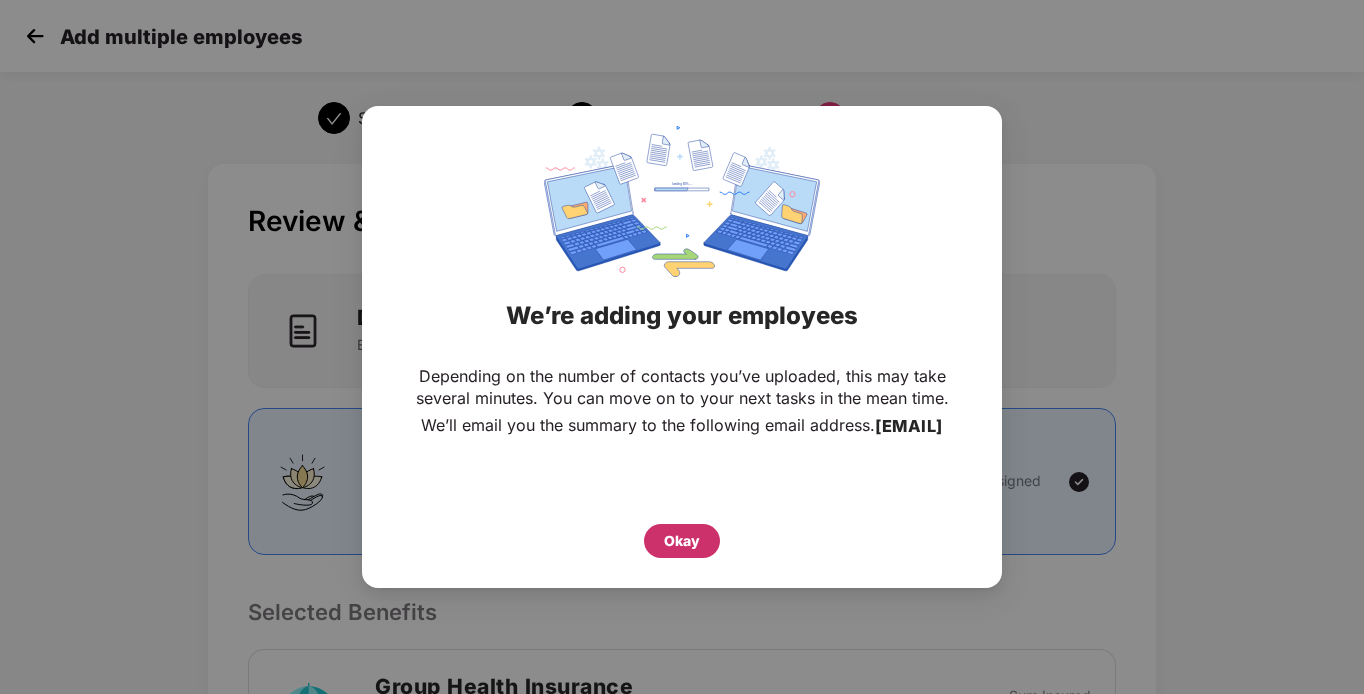 click on "Okay" at bounding box center (682, 541) 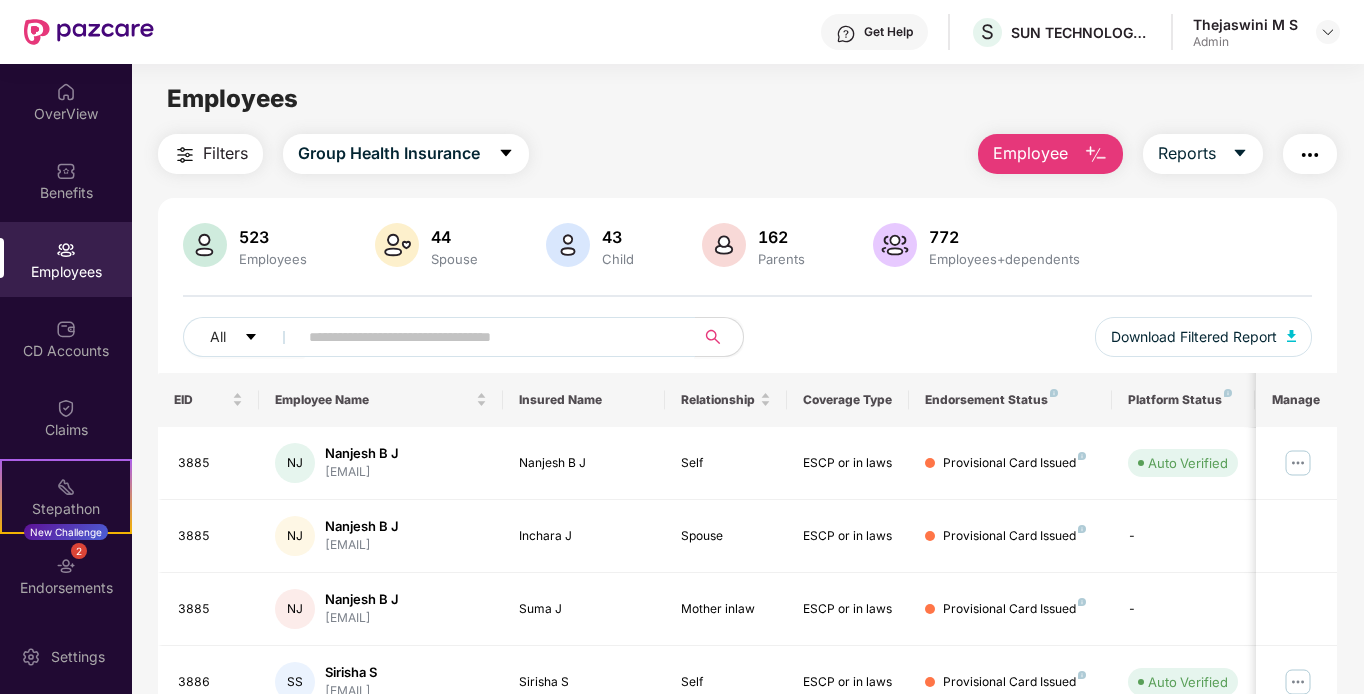 click at bounding box center [490, 337] 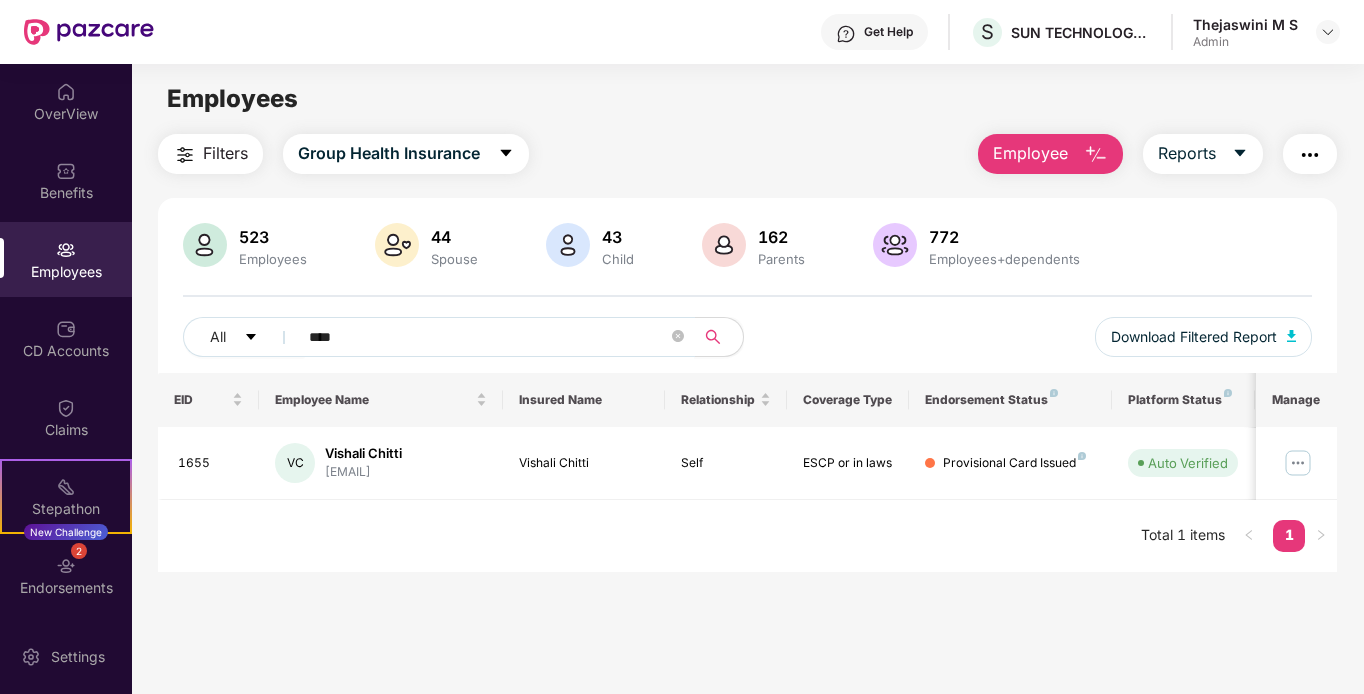 type on "****" 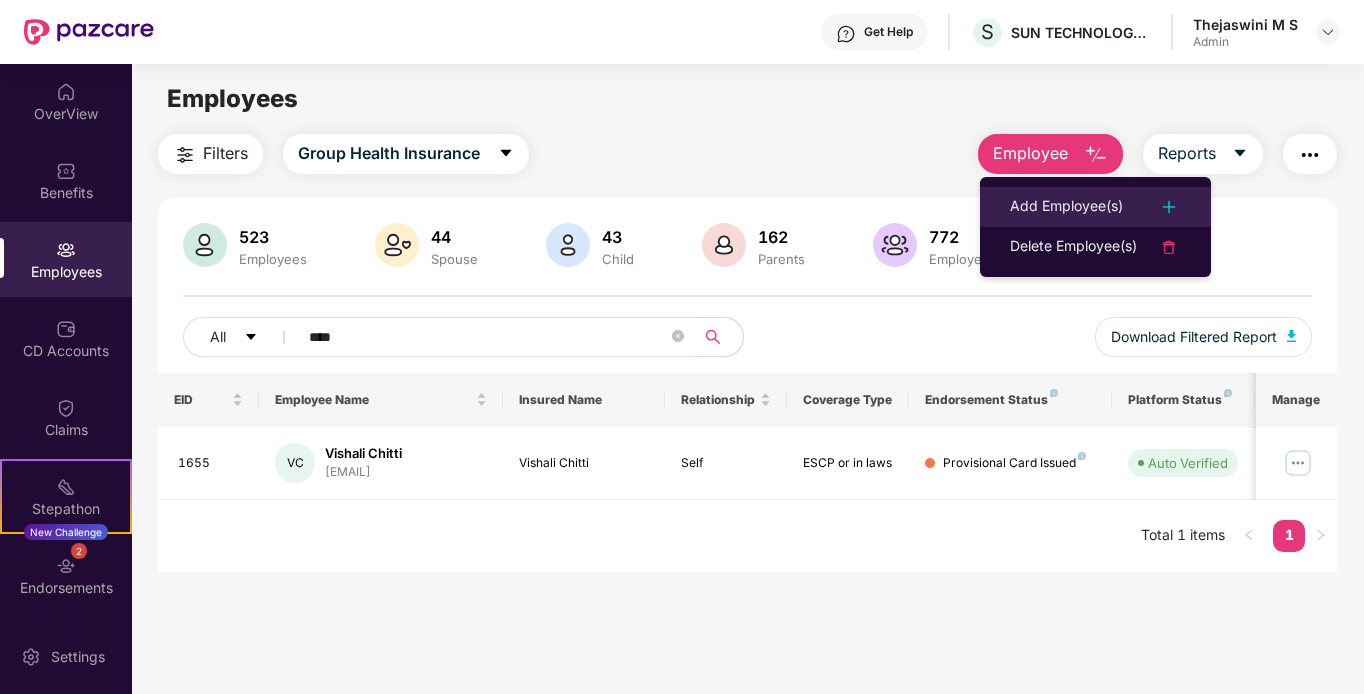 click on "Add Employee(s)" at bounding box center (1066, 207) 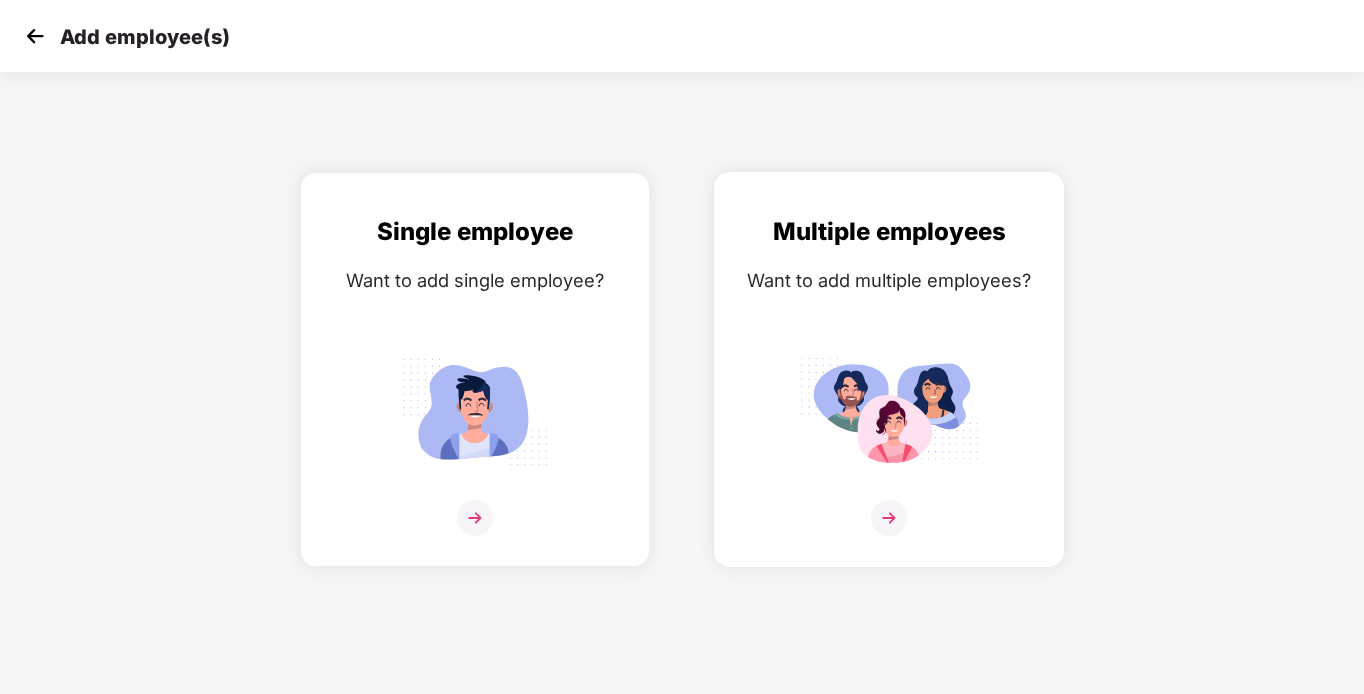 click at bounding box center (889, 411) 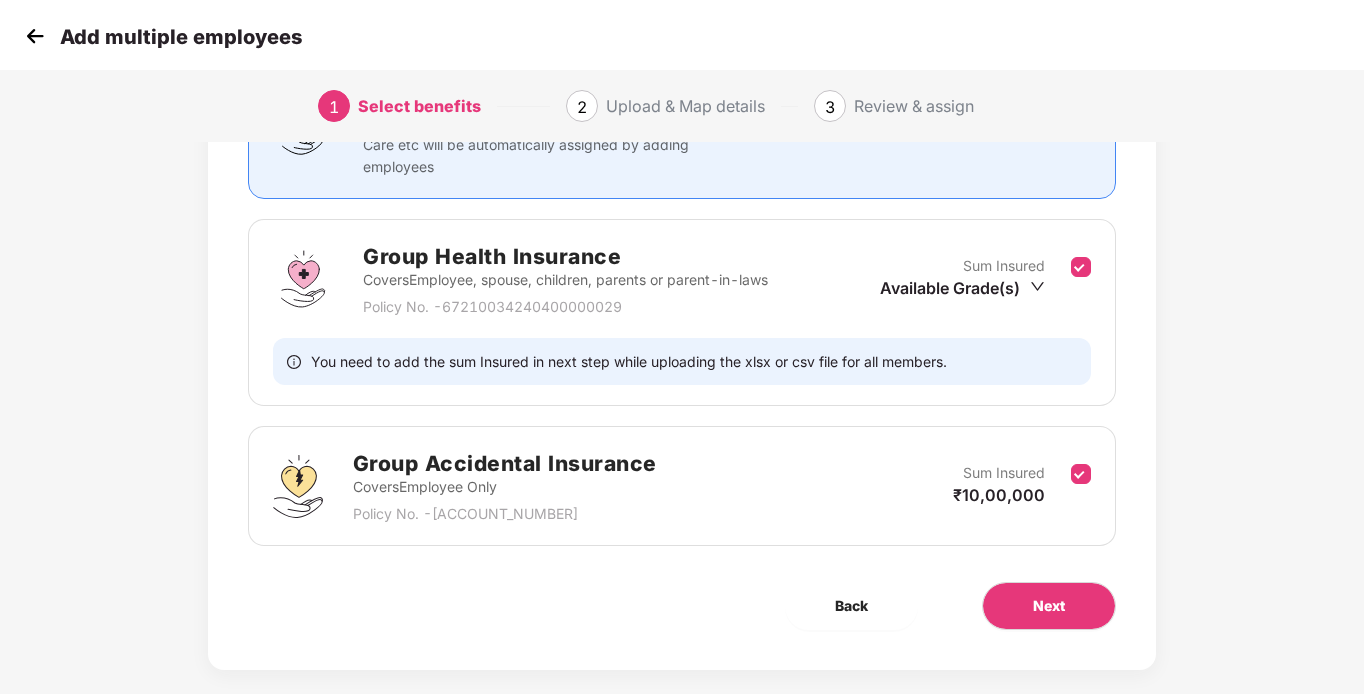 scroll, scrollTop: 252, scrollLeft: 0, axis: vertical 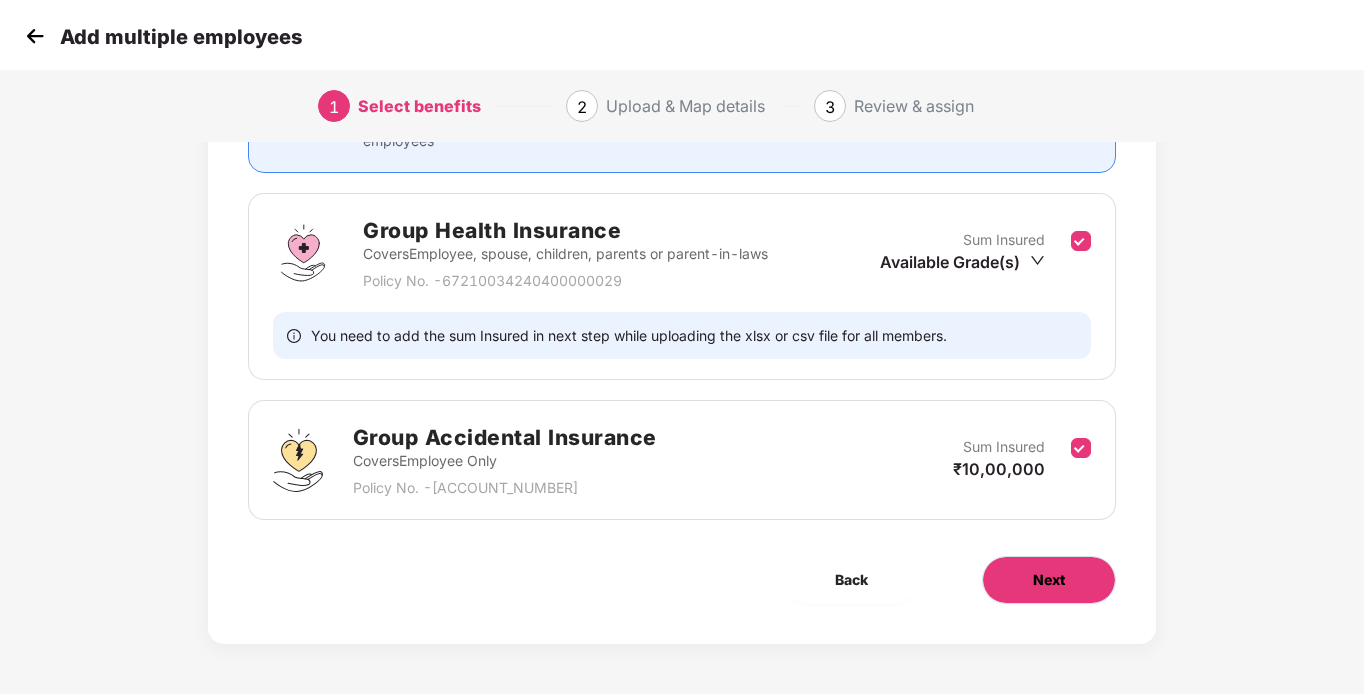 click on "Next" at bounding box center (1049, 580) 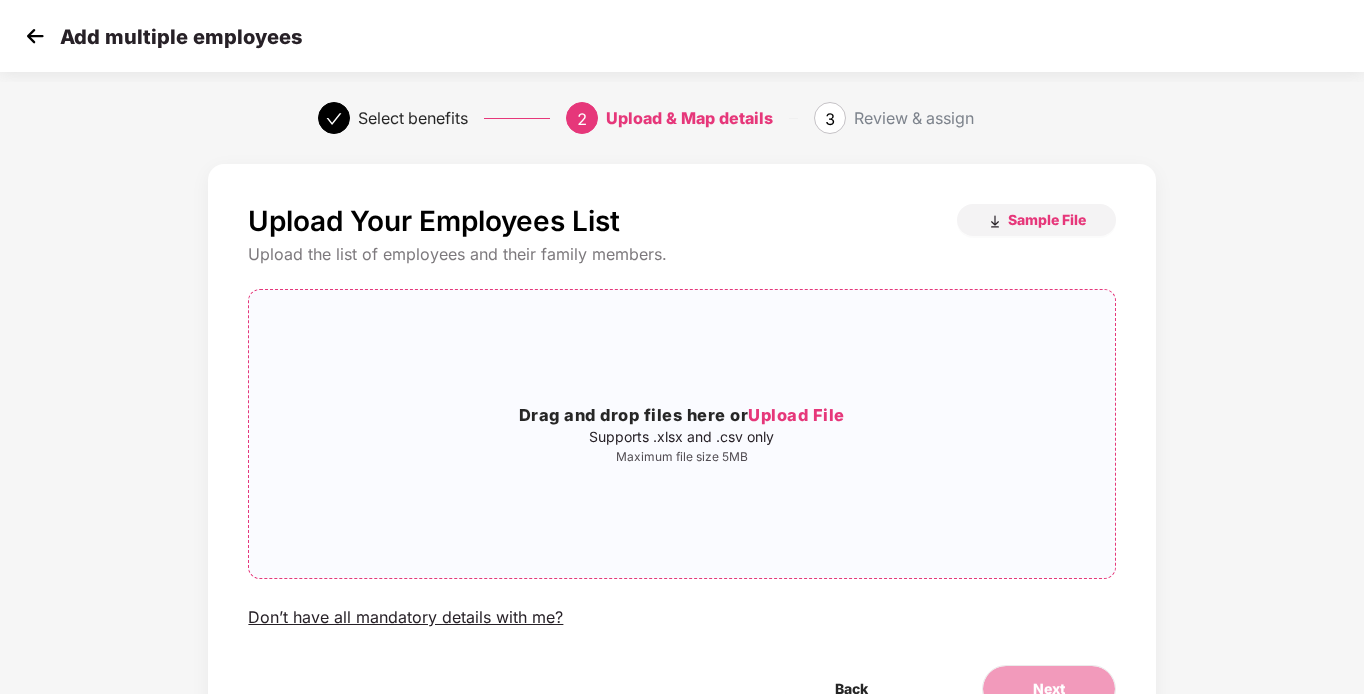 scroll, scrollTop: 100, scrollLeft: 0, axis: vertical 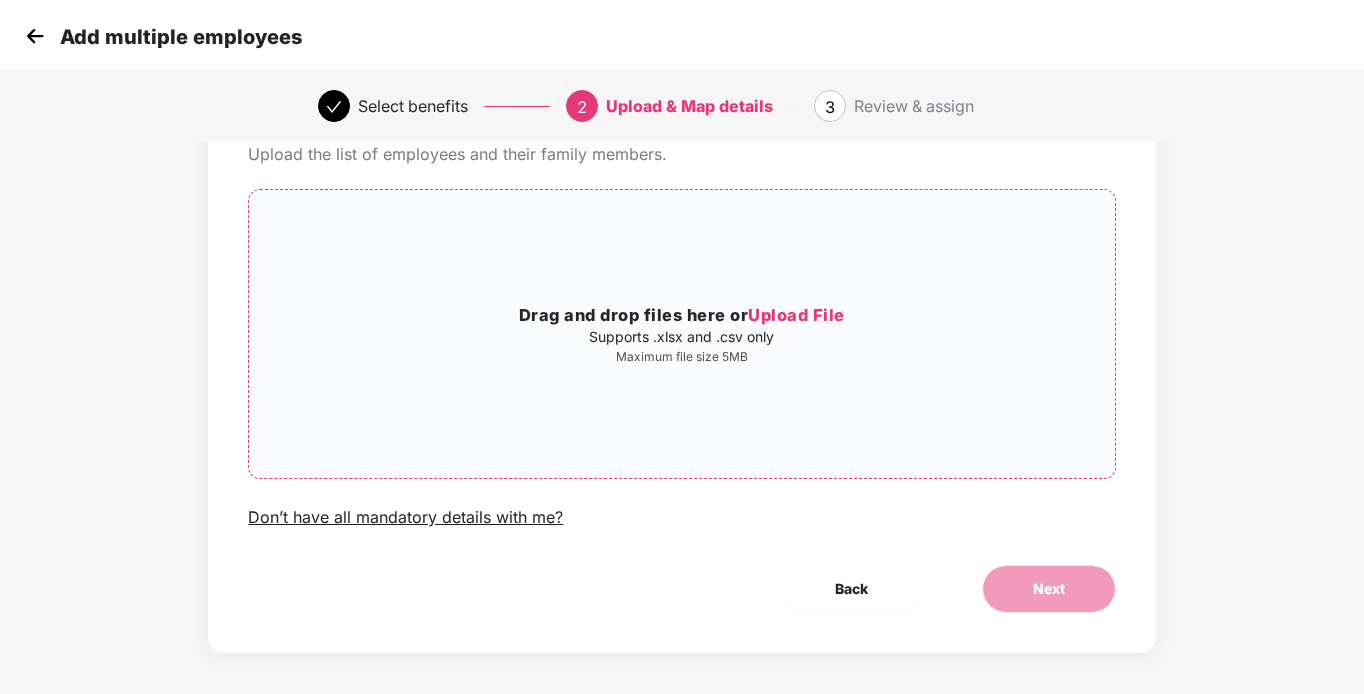 click on "Supports .xlsx and .csv only" at bounding box center [681, 337] 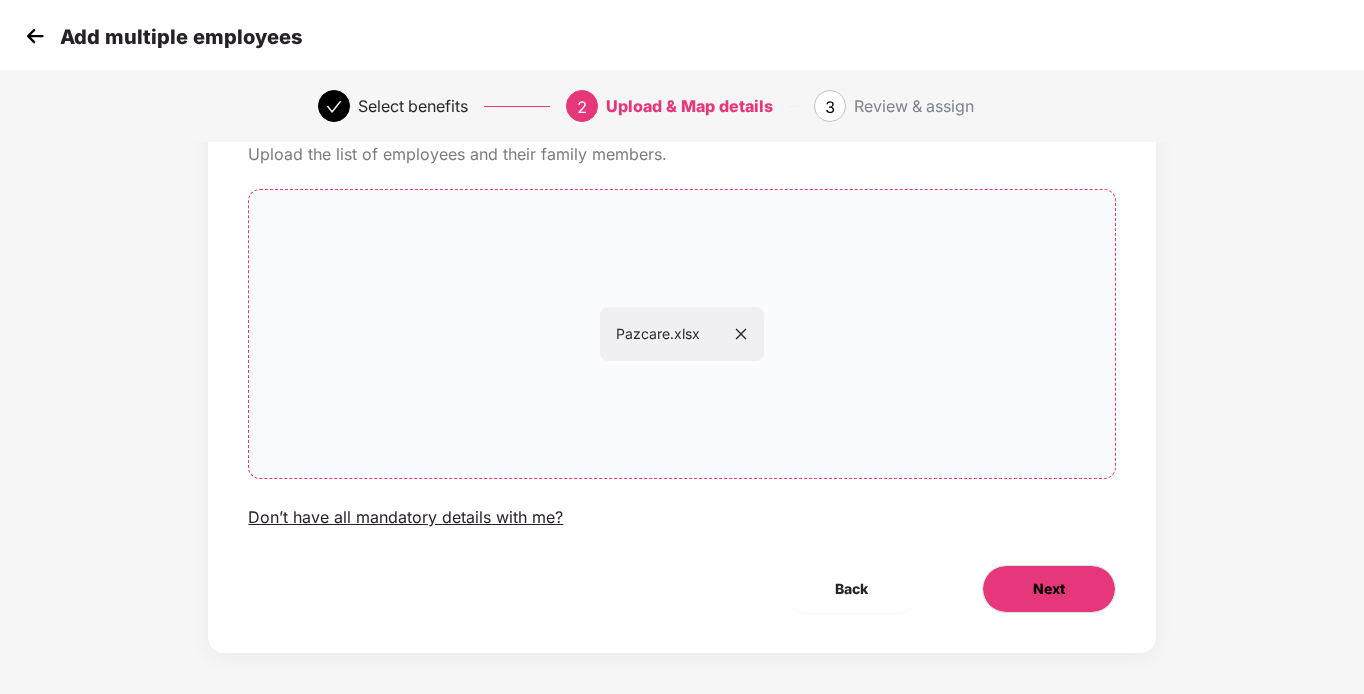 click on "Next" at bounding box center (1049, 589) 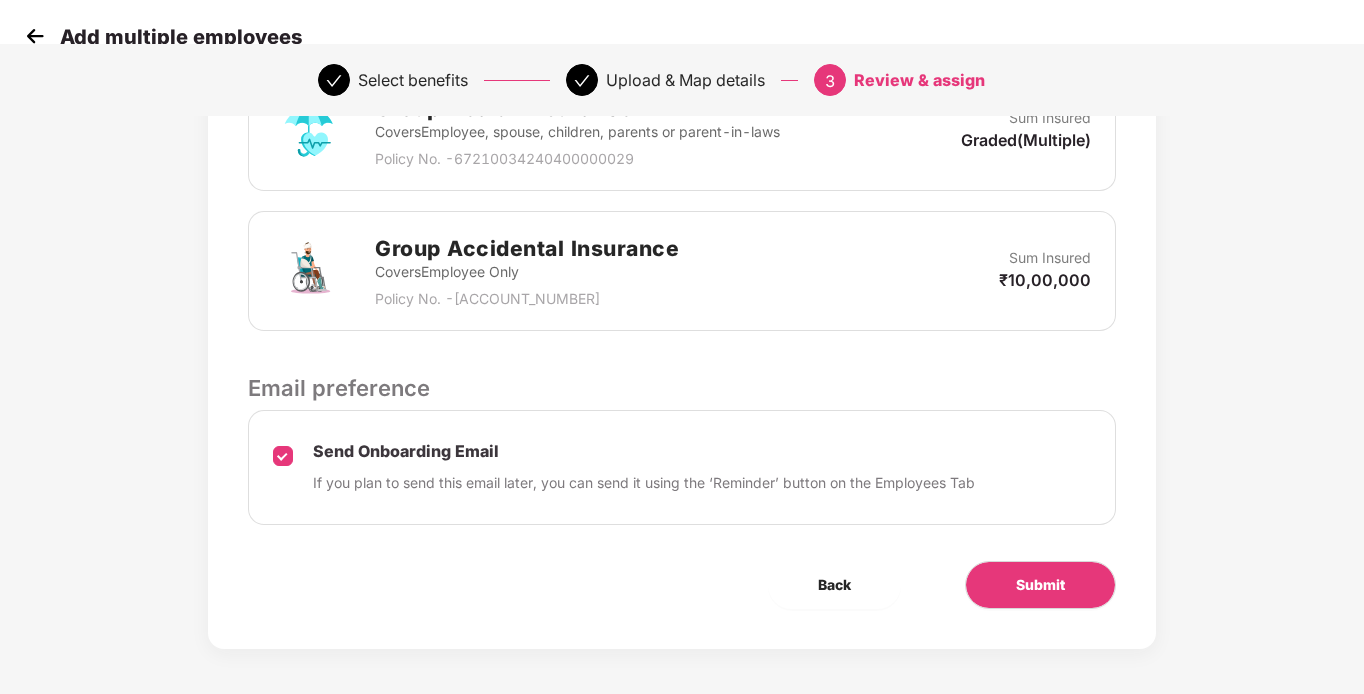 scroll, scrollTop: 583, scrollLeft: 0, axis: vertical 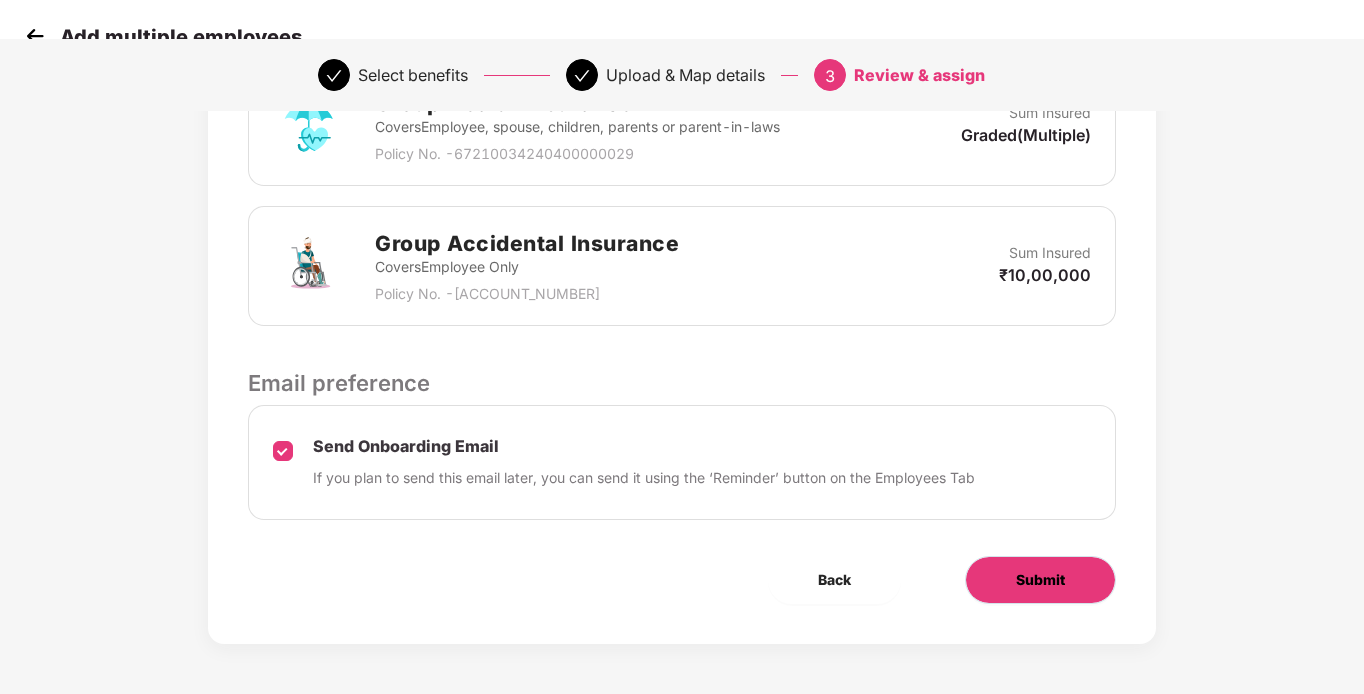 click on "Submit" at bounding box center (1040, 580) 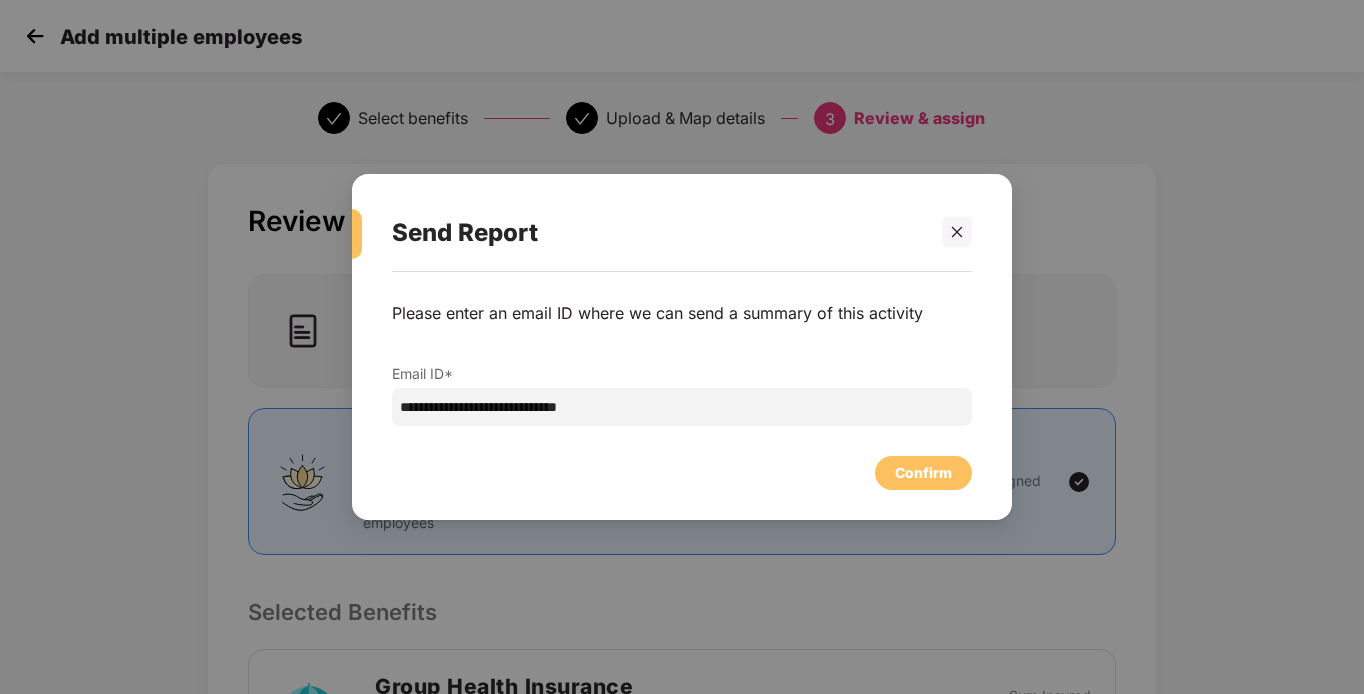 click on "Please enter an email ID where we can send a summary of this activity Email ID* [EMAIL] Confirm" at bounding box center [682, 386] 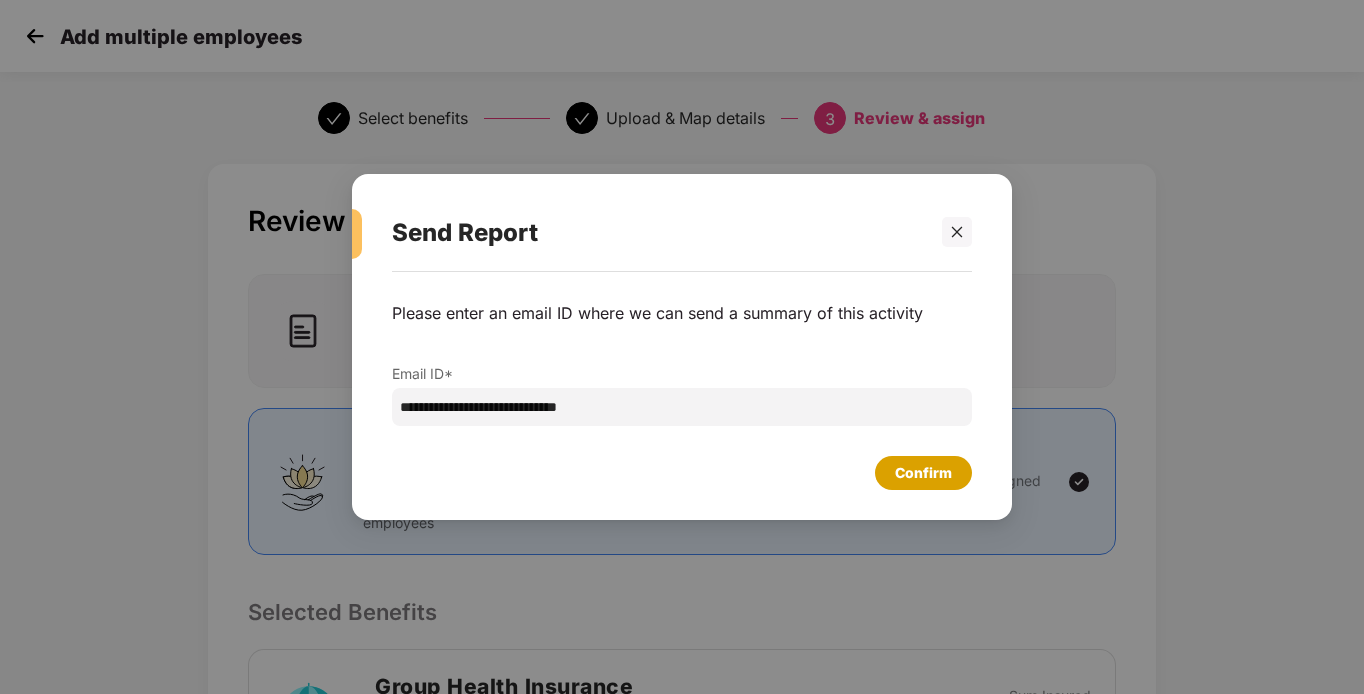 click on "Confirm" at bounding box center (923, 473) 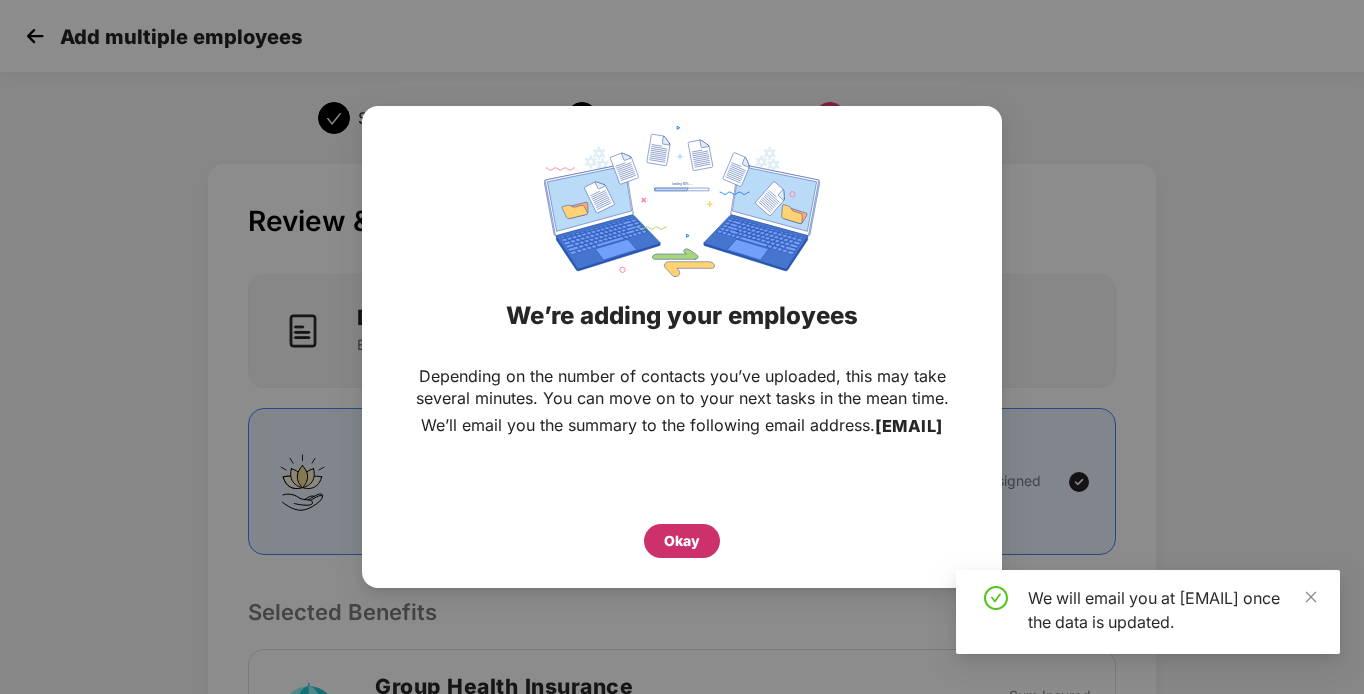 click on "Okay" at bounding box center [682, 541] 